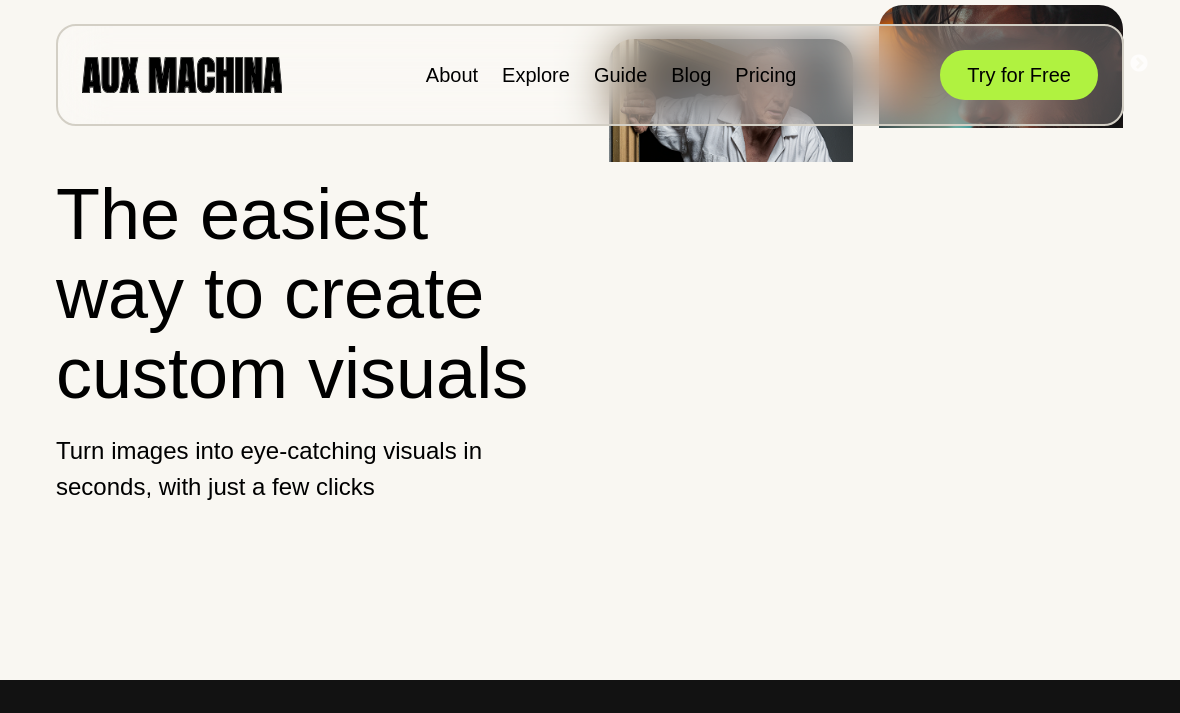 scroll, scrollTop: 0, scrollLeft: 0, axis: both 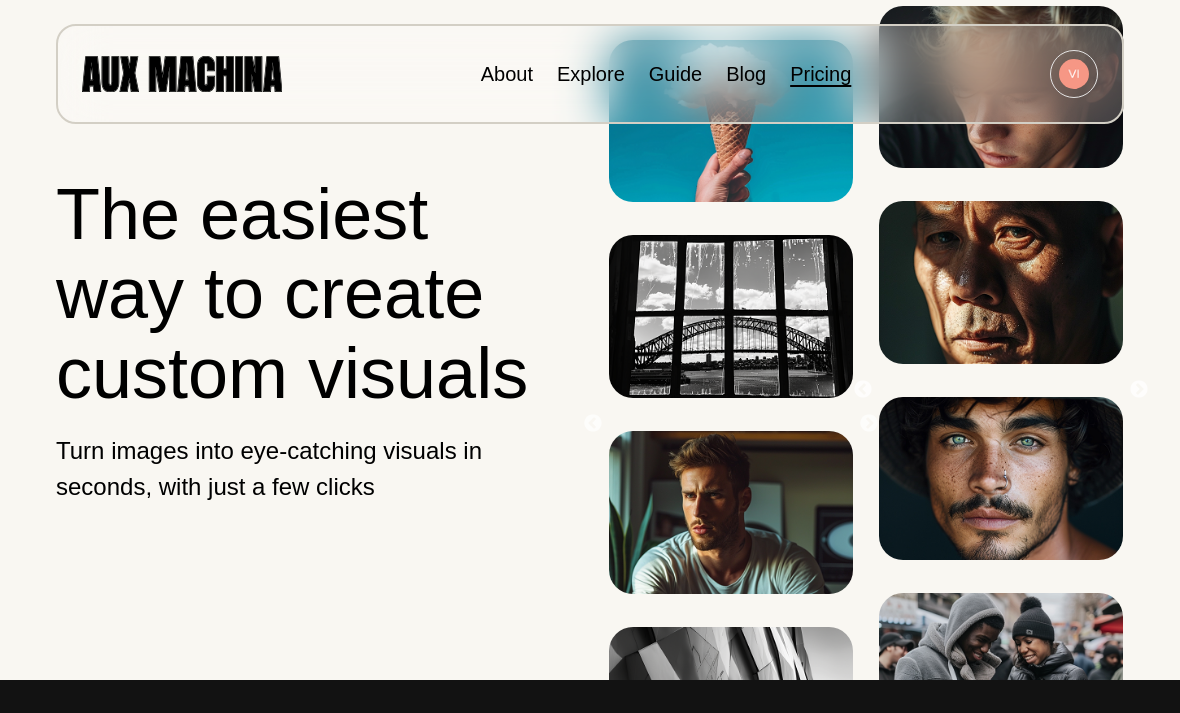 click on "Pricing" at bounding box center (820, 74) 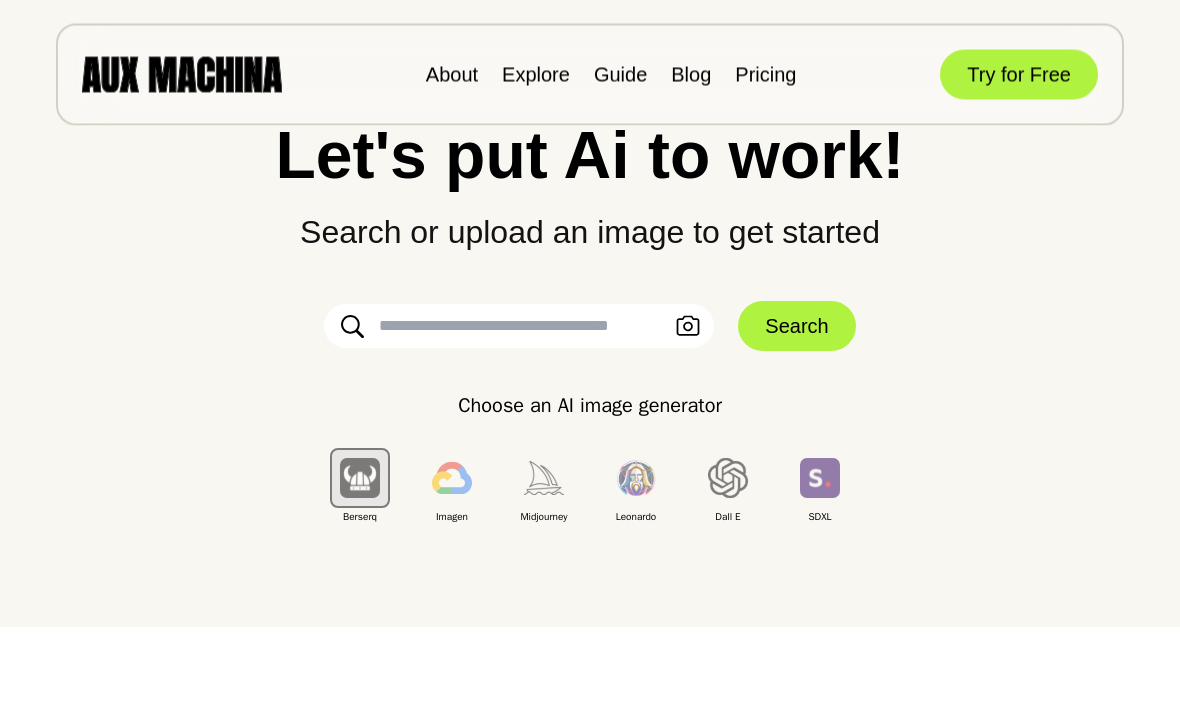 scroll, scrollTop: 88, scrollLeft: 0, axis: vertical 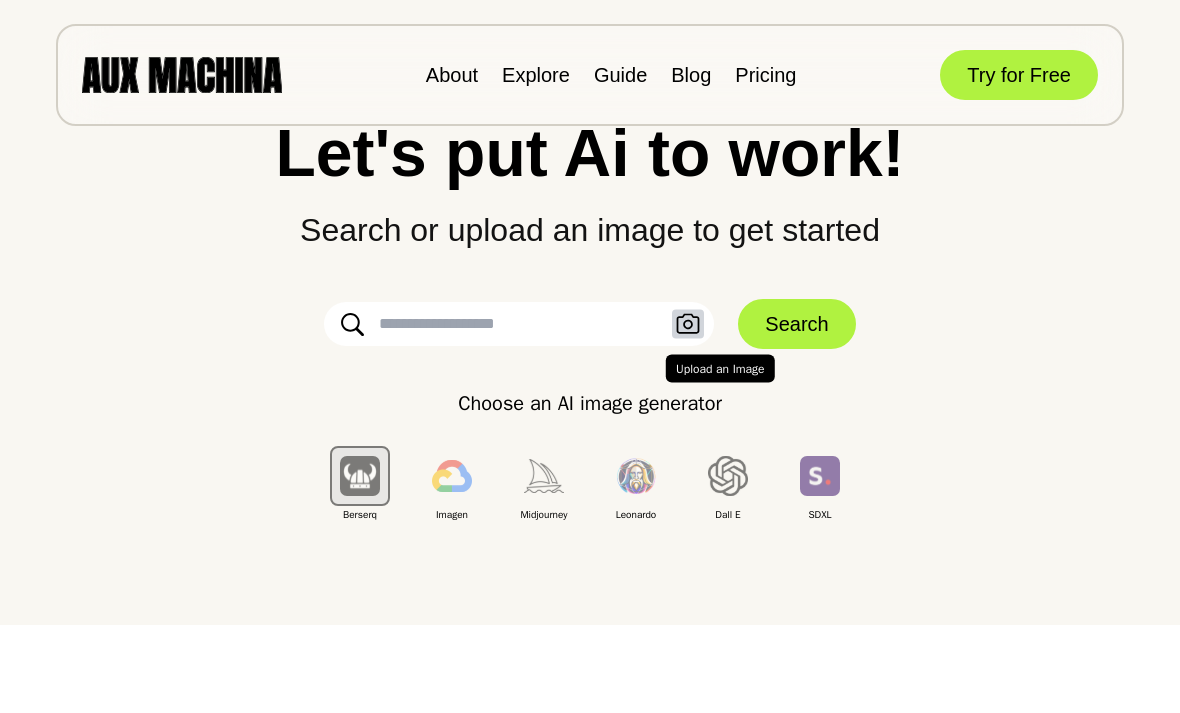 click at bounding box center [688, 324] 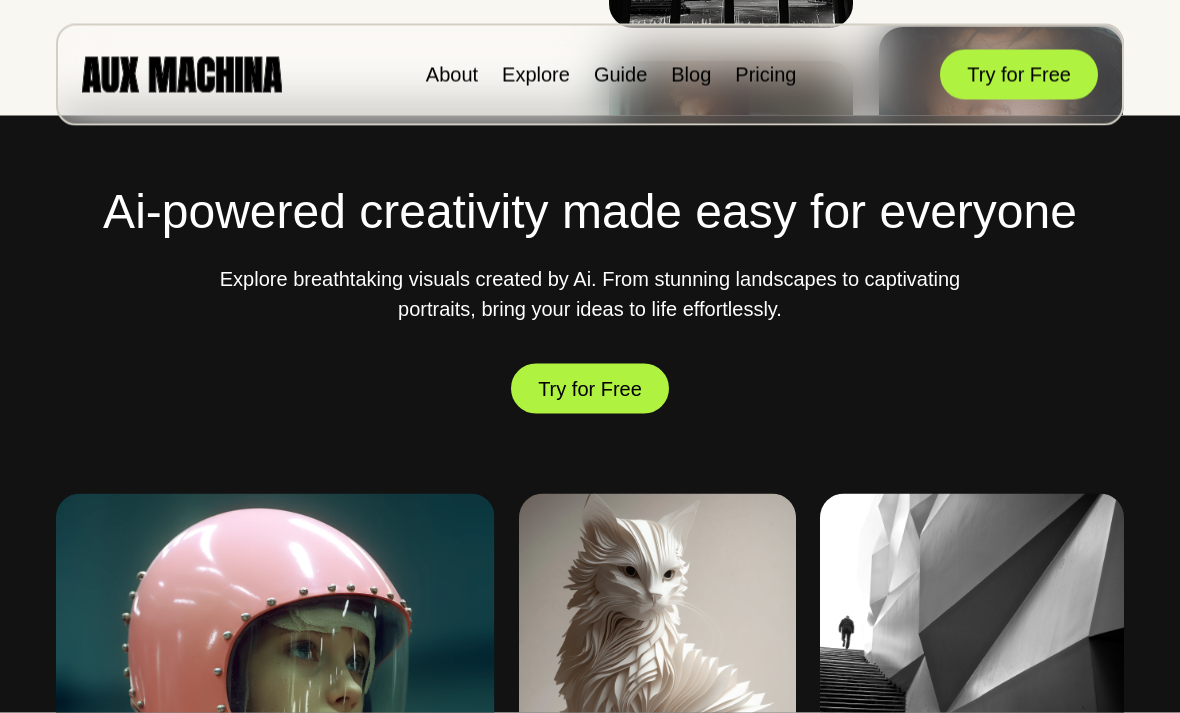 scroll, scrollTop: 742, scrollLeft: 0, axis: vertical 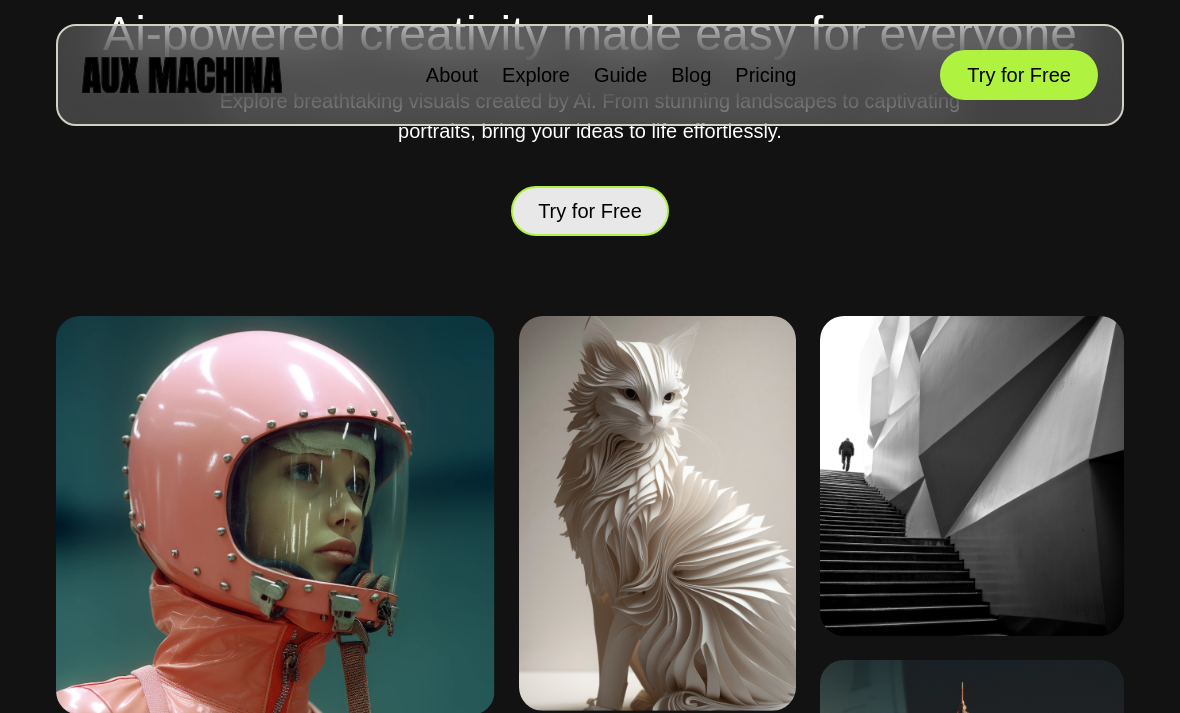 click on "Try for Free" at bounding box center (590, 211) 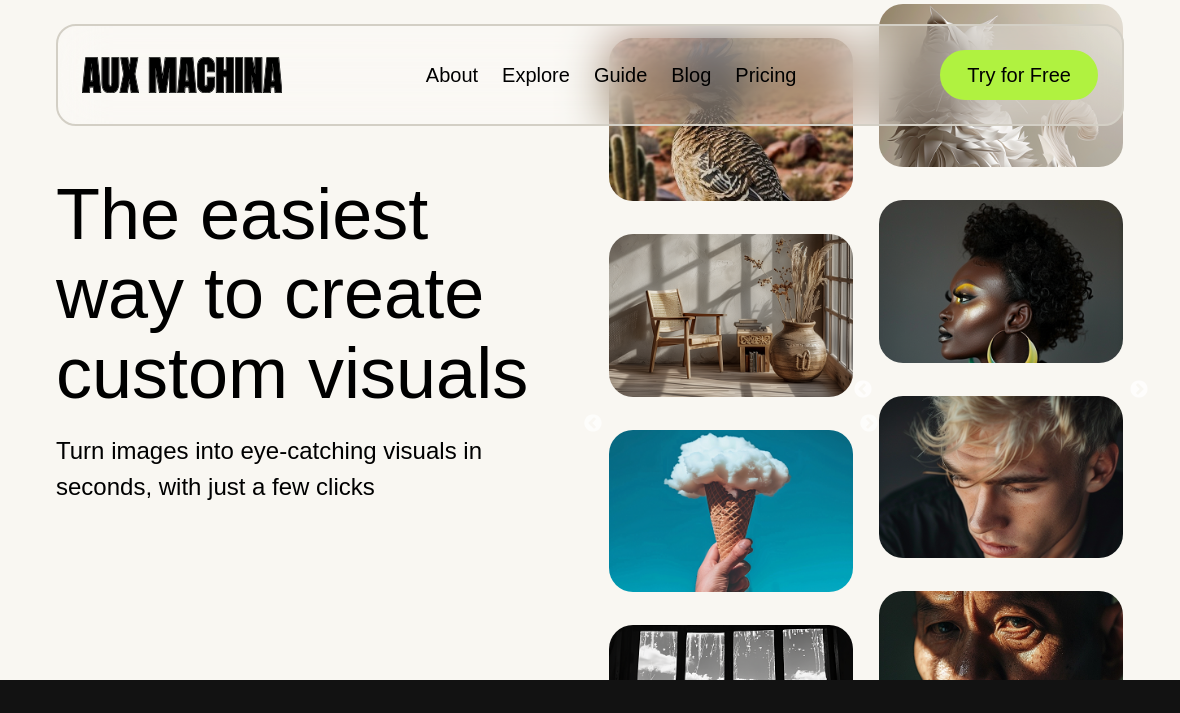 scroll, scrollTop: 0, scrollLeft: 0, axis: both 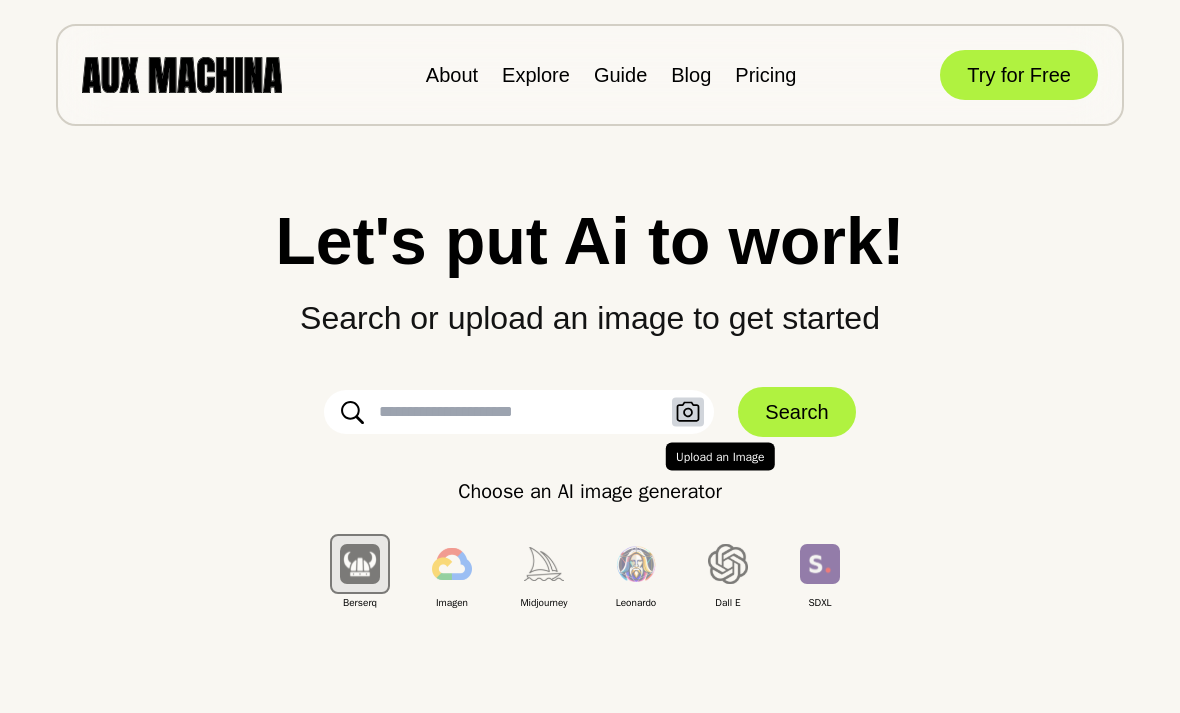 click at bounding box center (688, 412) 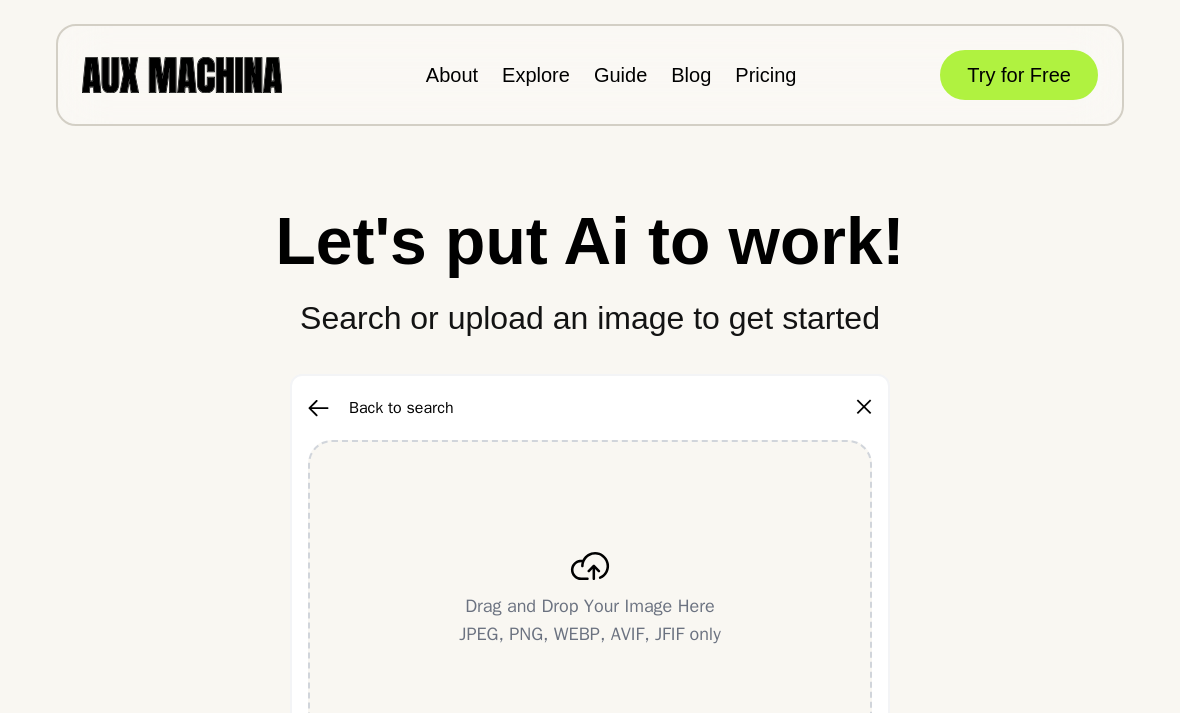 click at bounding box center [590, 566] 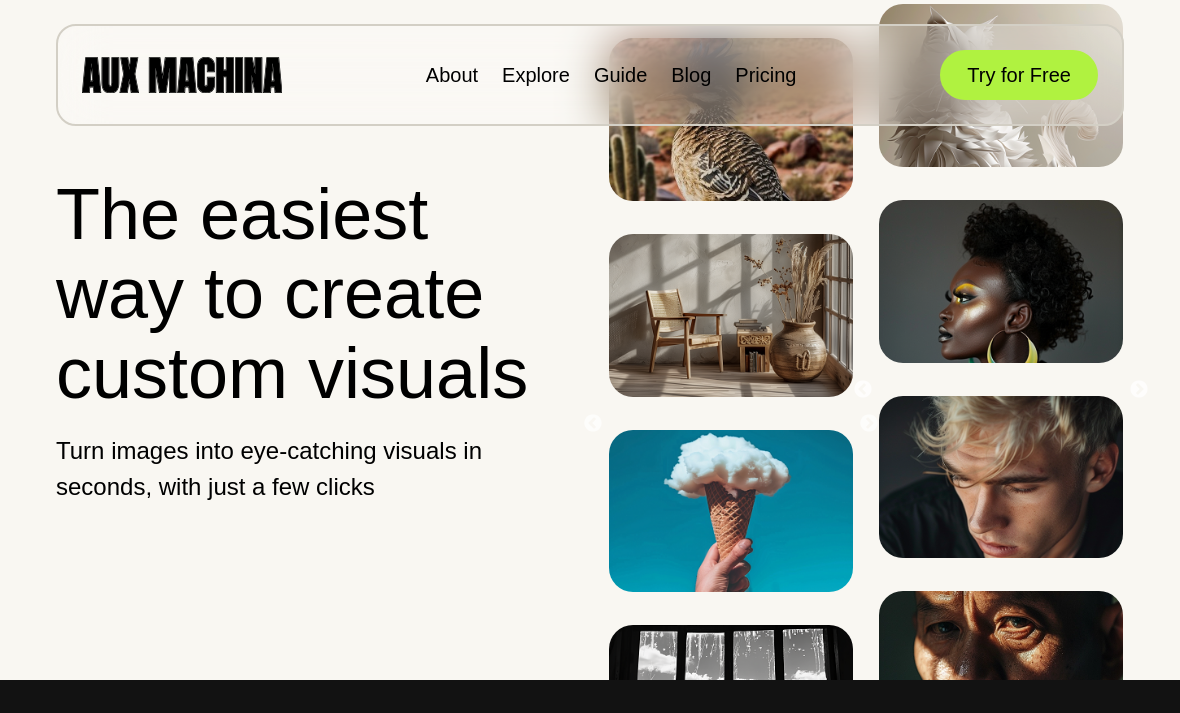scroll, scrollTop: 0, scrollLeft: 0, axis: both 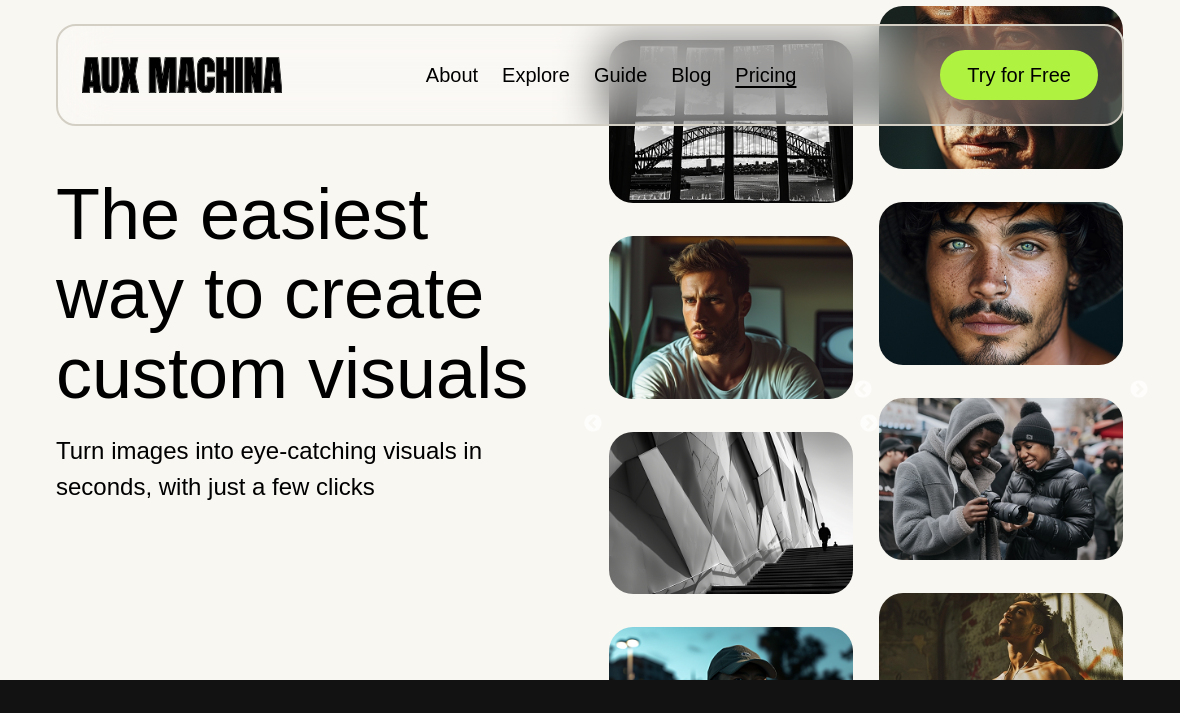 click on "Pricing" at bounding box center [765, 75] 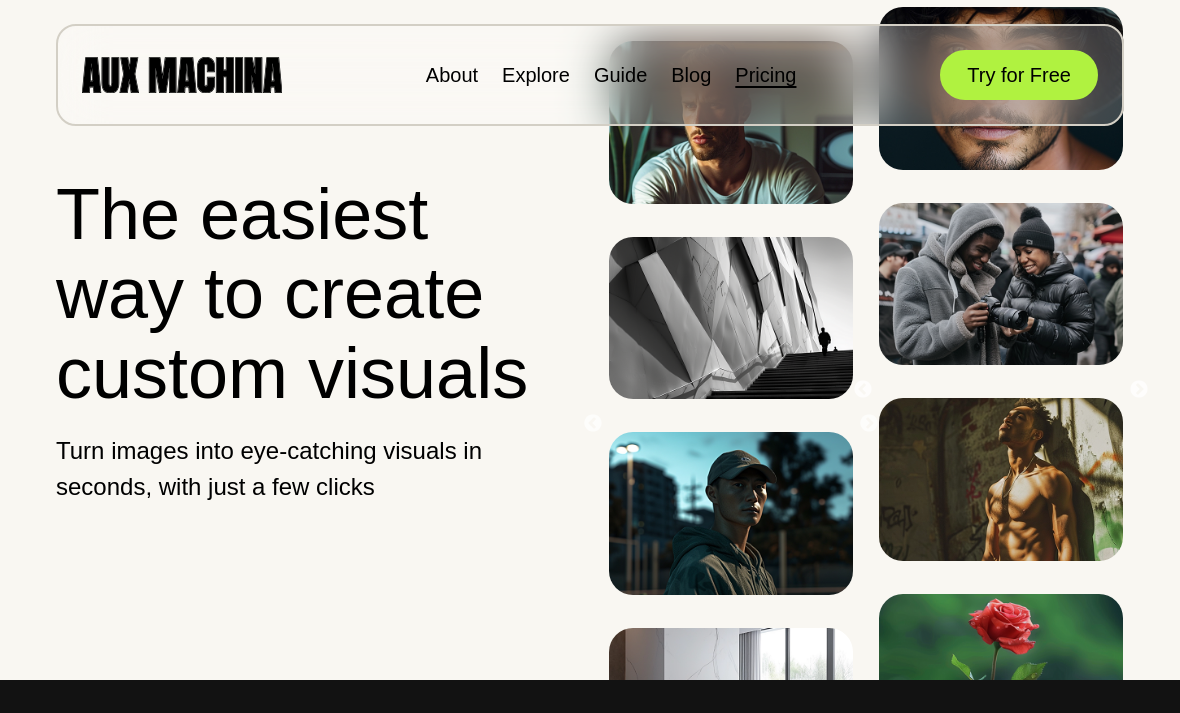 click on "Pricing" at bounding box center [765, 75] 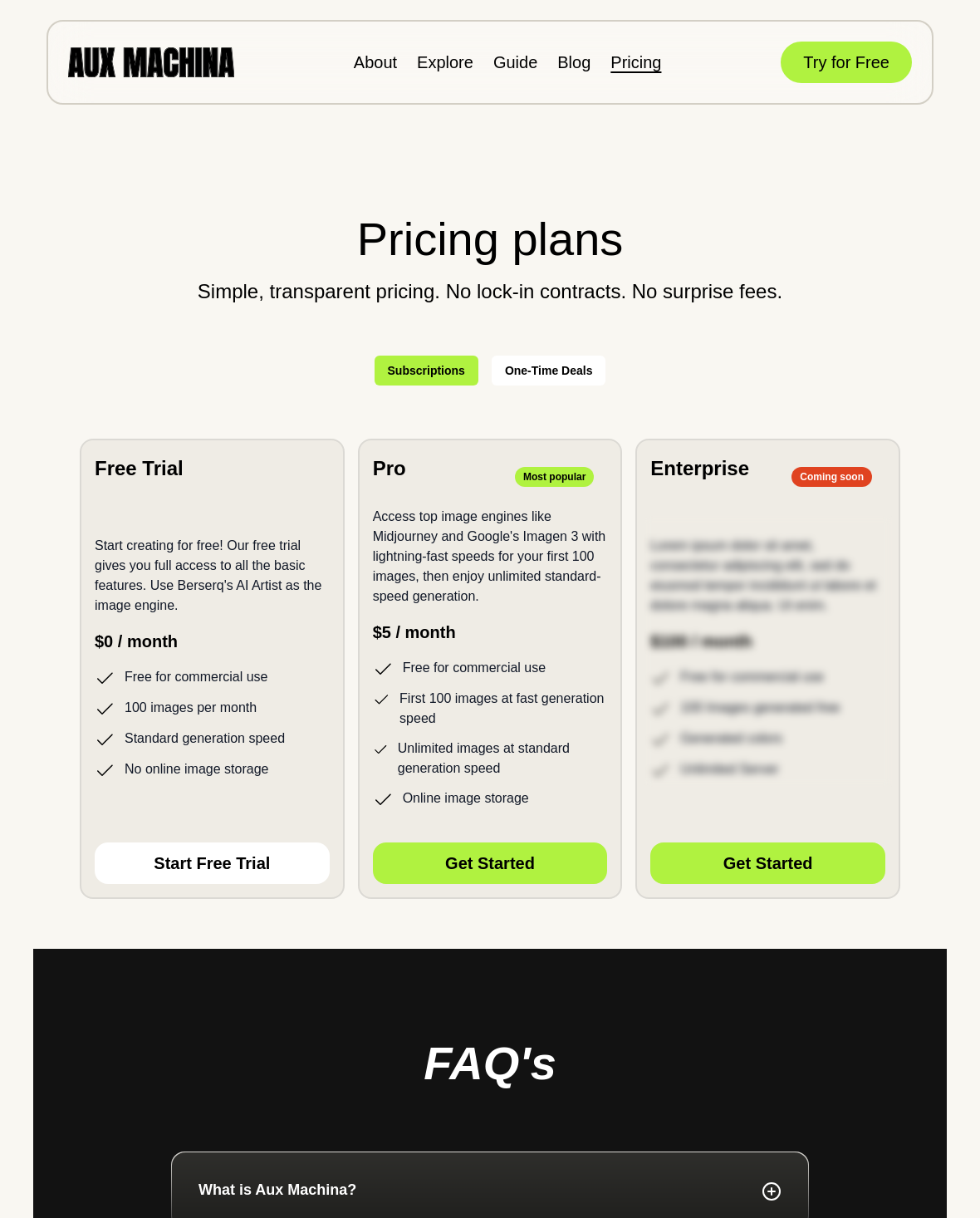 scroll, scrollTop: 0, scrollLeft: 0, axis: both 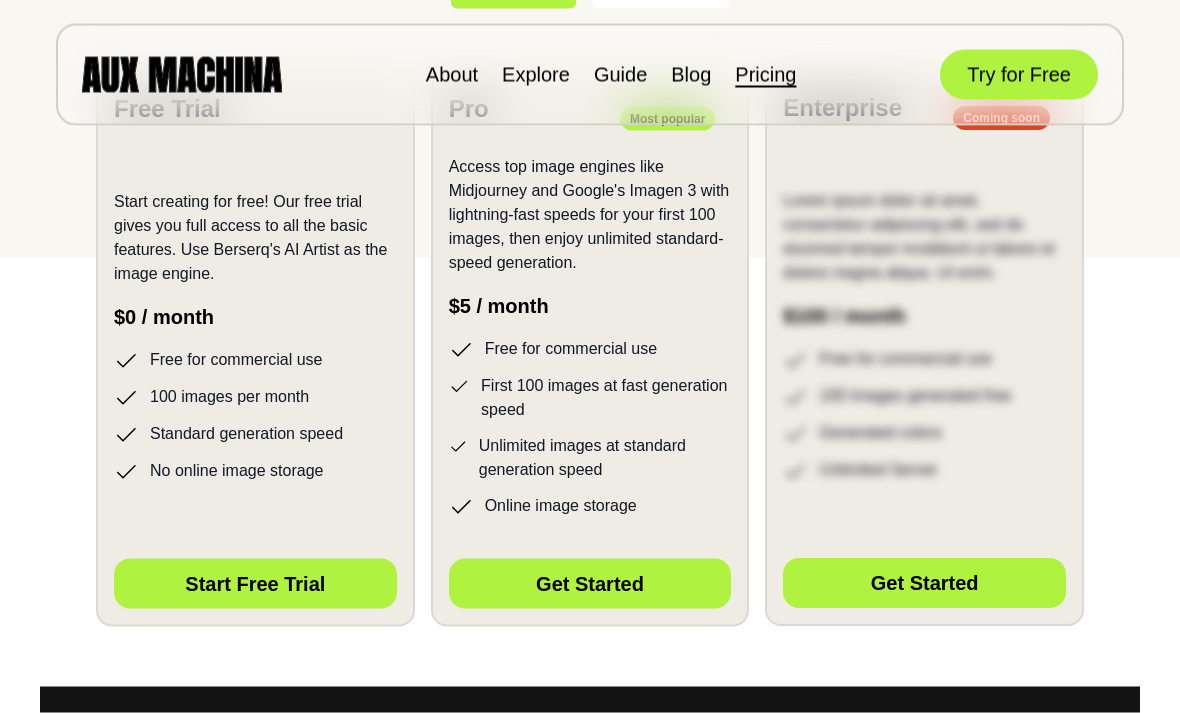 click on "Start Free Trial" at bounding box center [255, 584] 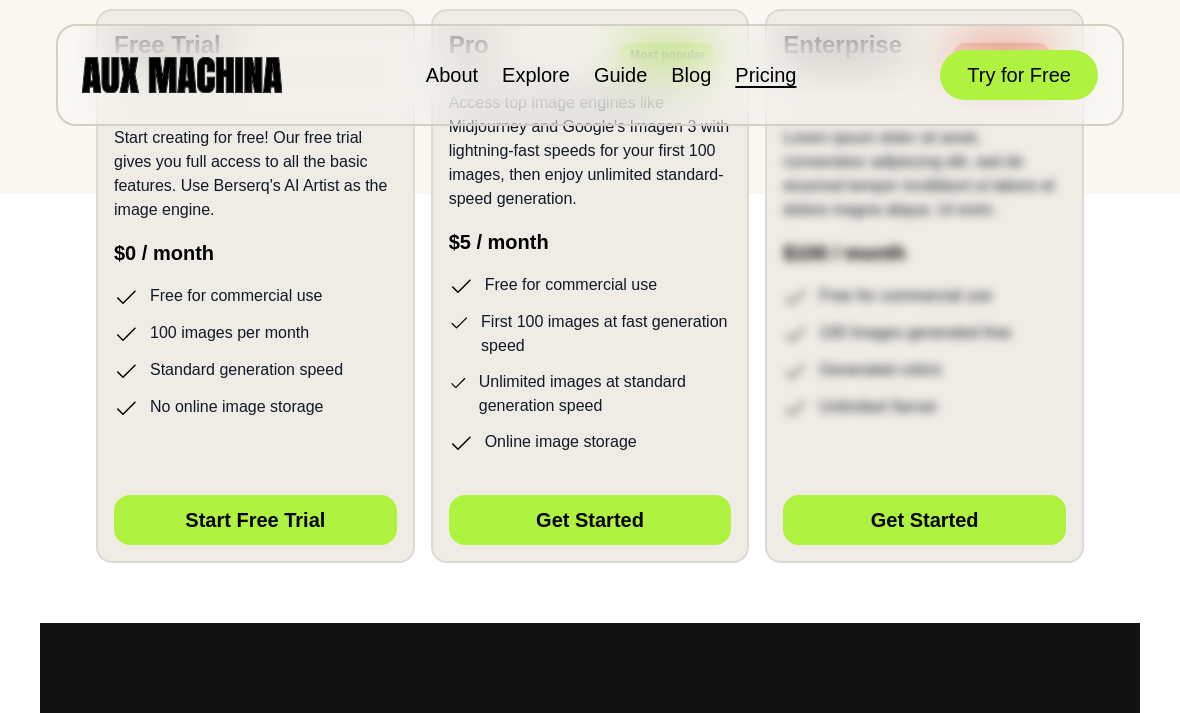 scroll, scrollTop: 520, scrollLeft: 0, axis: vertical 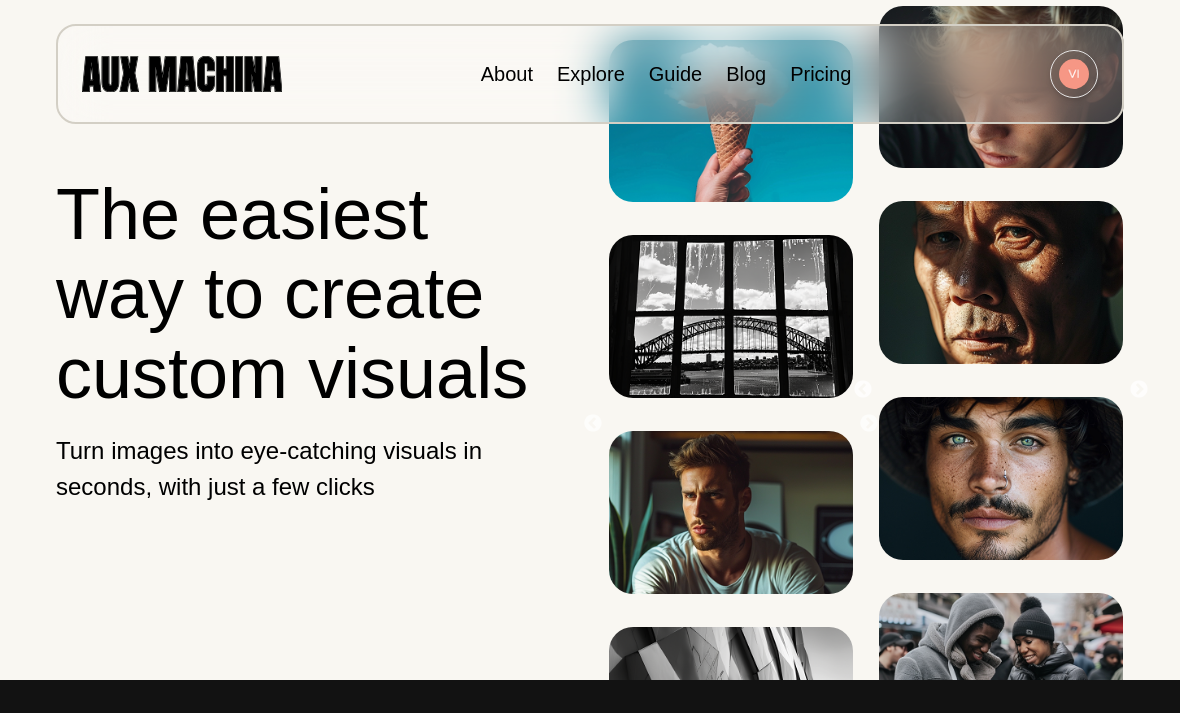 click at bounding box center [1074, 74] 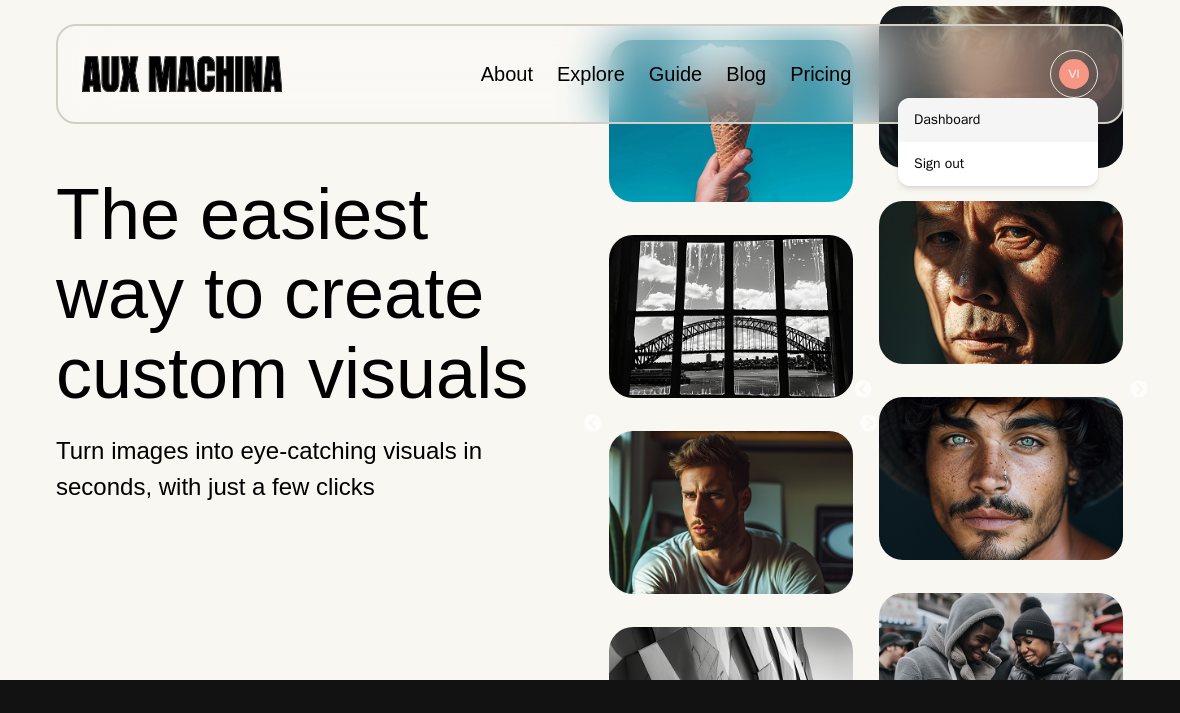 click on "Dashboard" at bounding box center (998, 120) 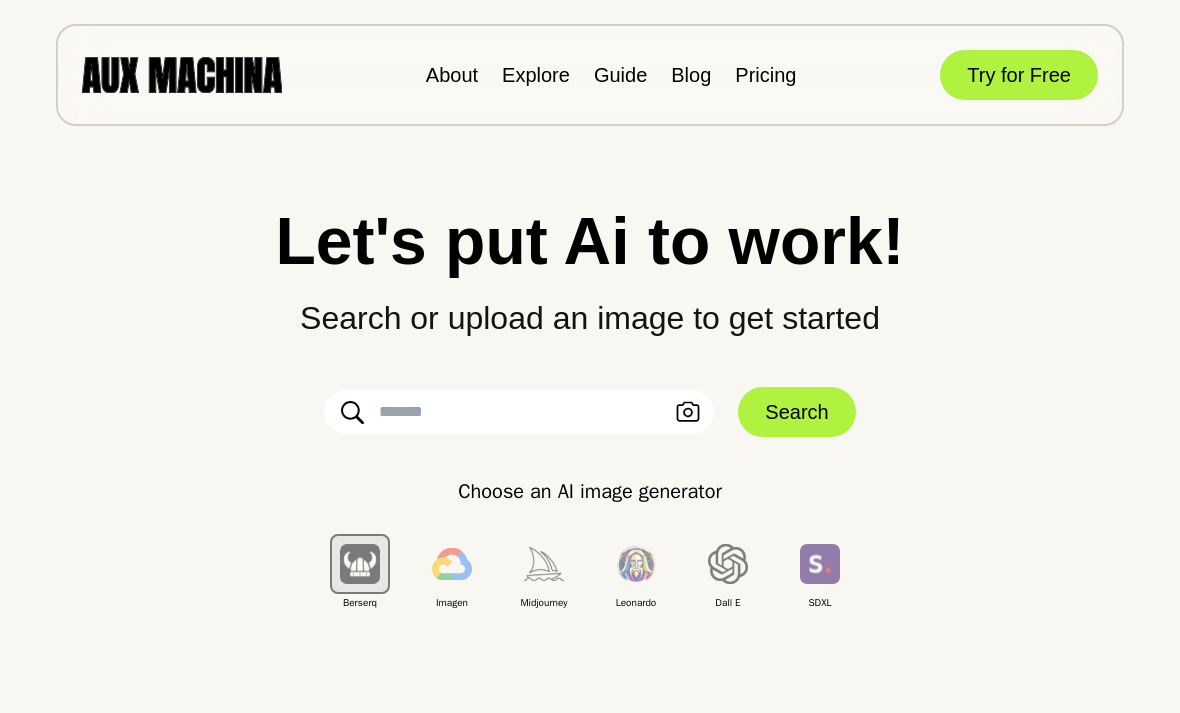 scroll, scrollTop: 0, scrollLeft: 0, axis: both 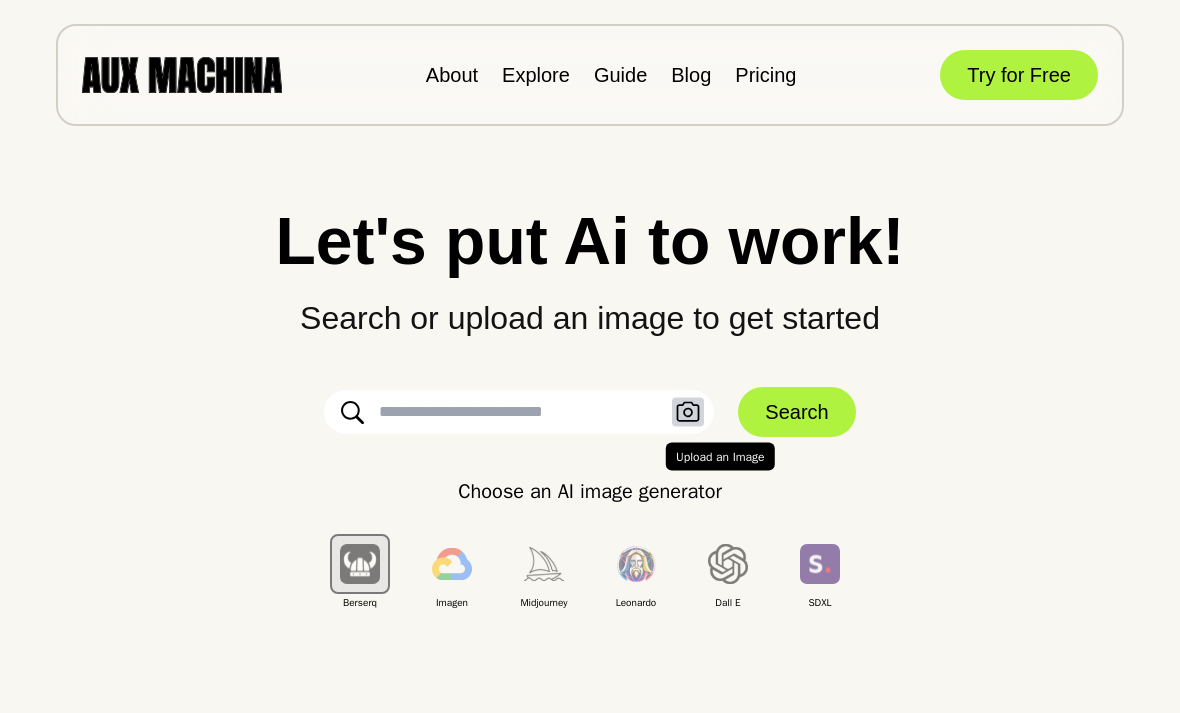 click at bounding box center (688, 412) 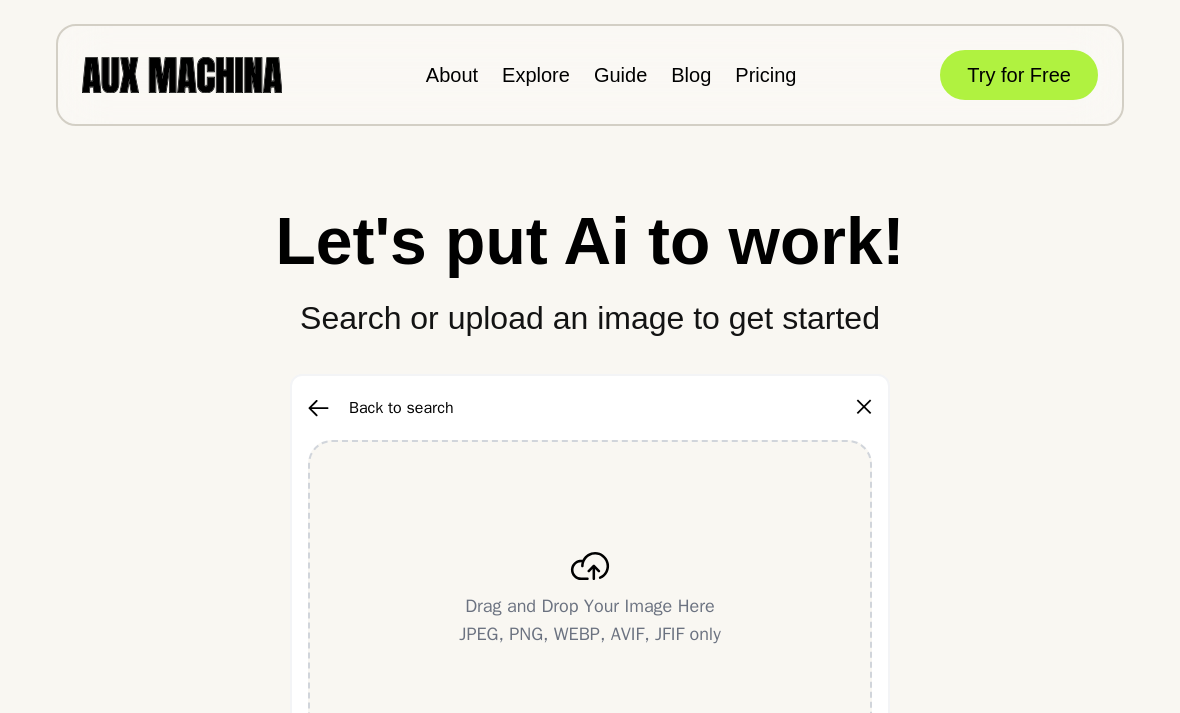 click at bounding box center [590, 566] 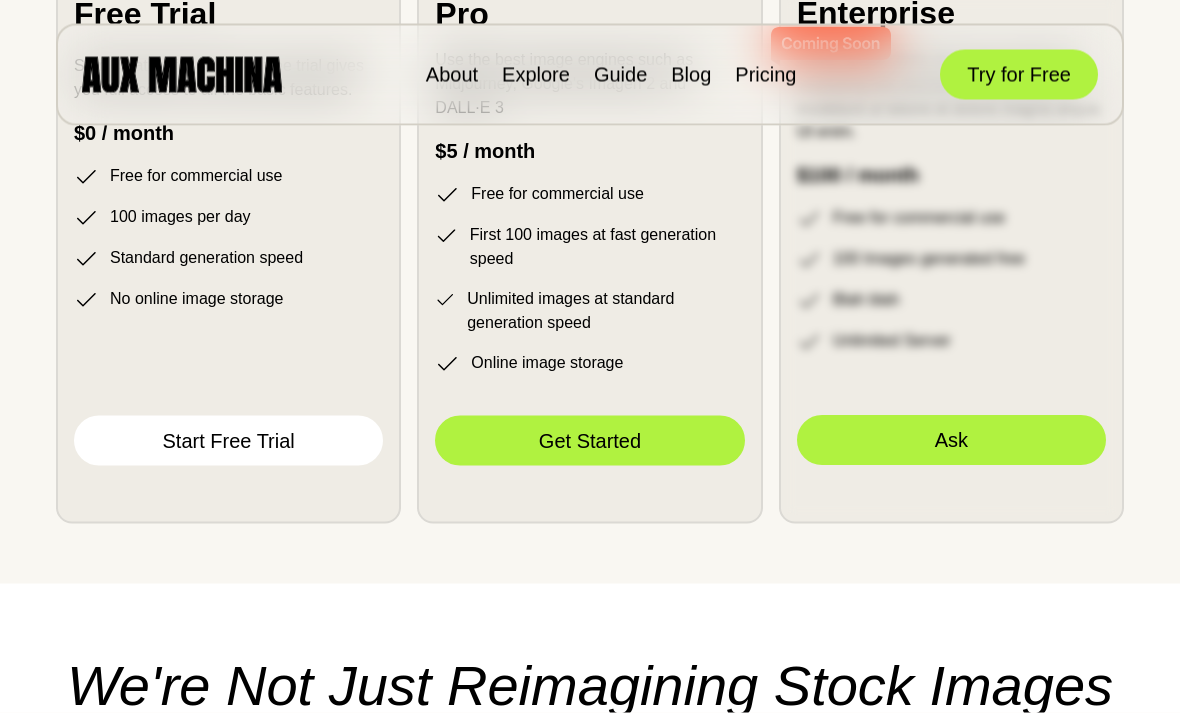 scroll, scrollTop: 5334, scrollLeft: 0, axis: vertical 